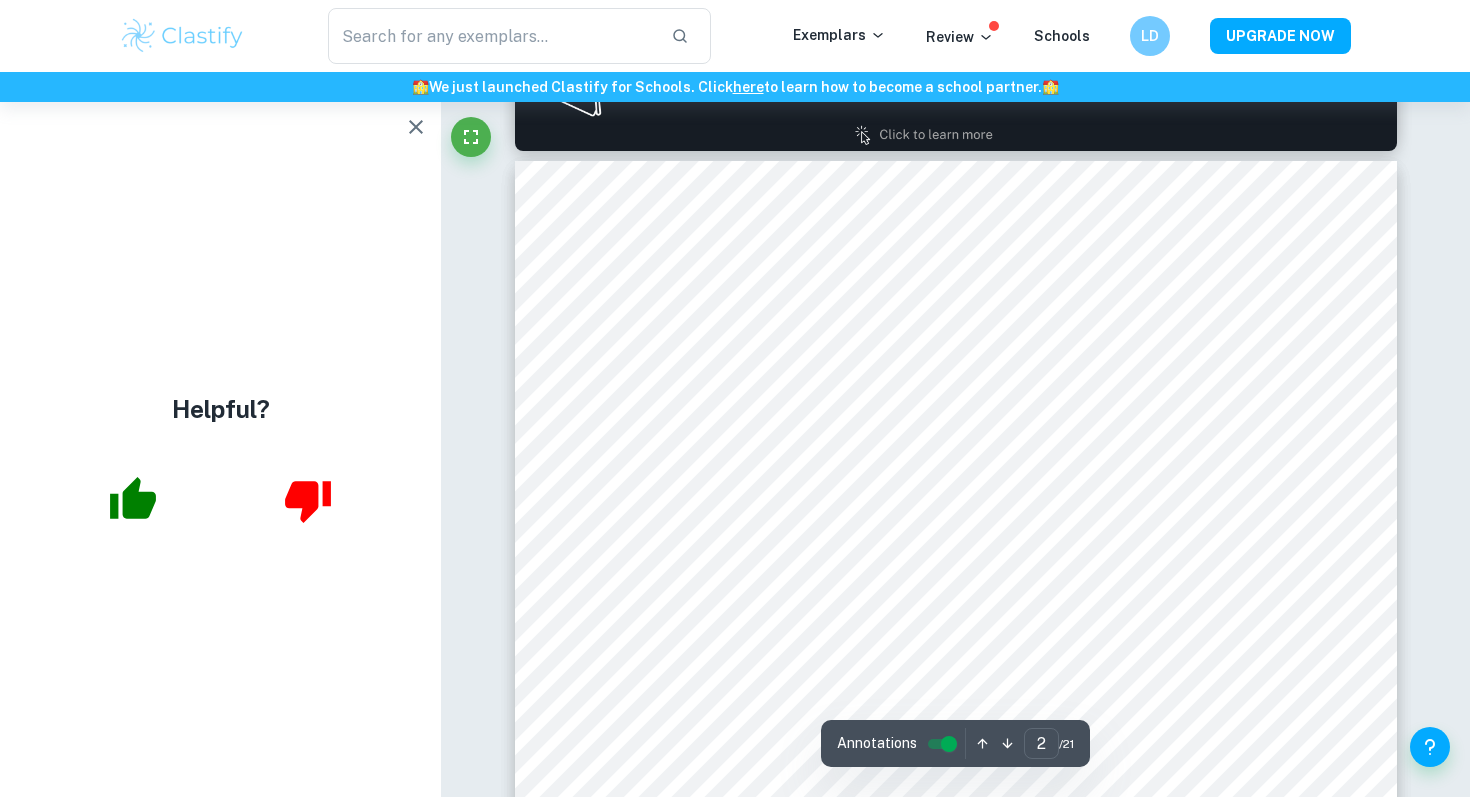 scroll, scrollTop: 1617, scrollLeft: 0, axis: vertical 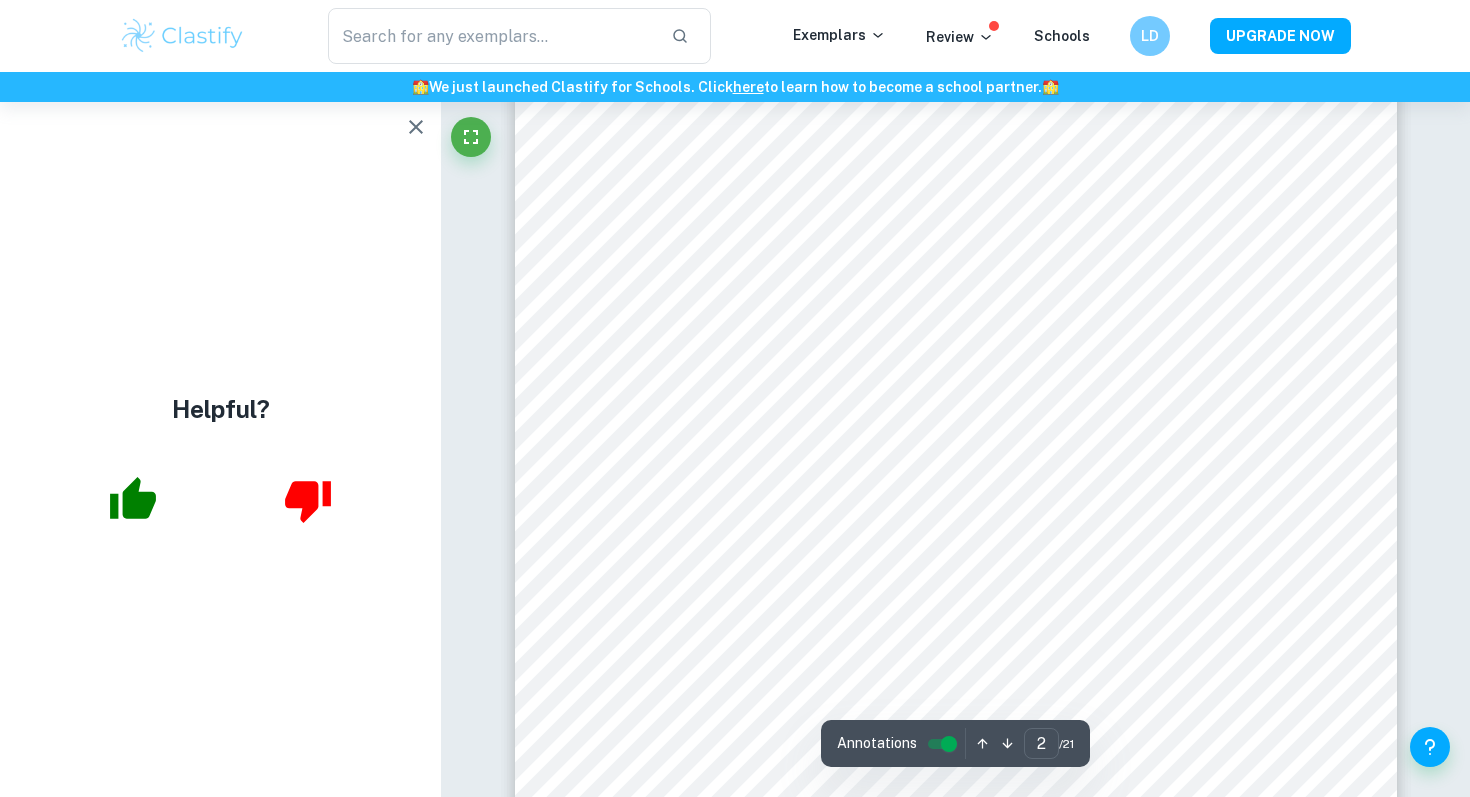 click 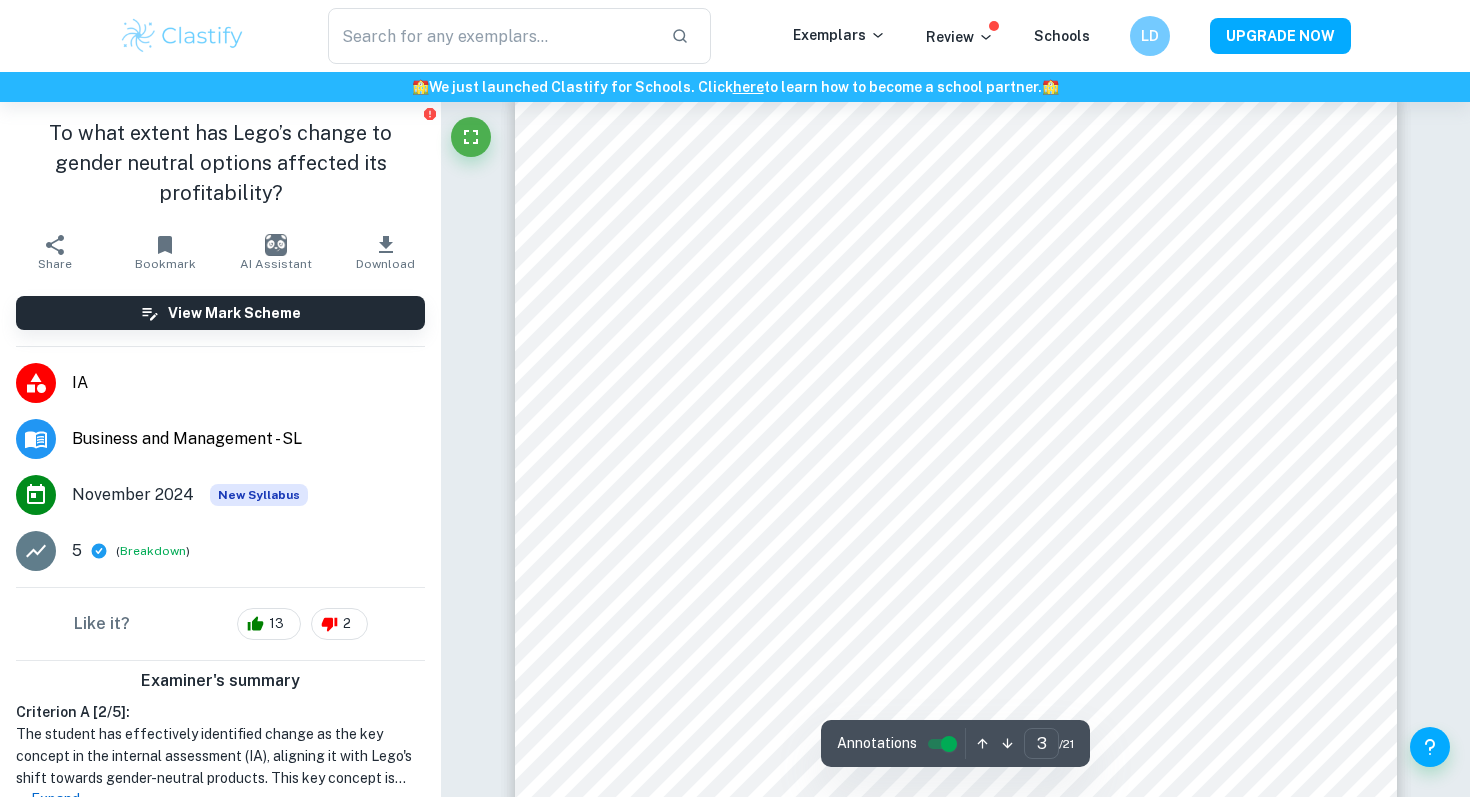 scroll, scrollTop: 2836, scrollLeft: 0, axis: vertical 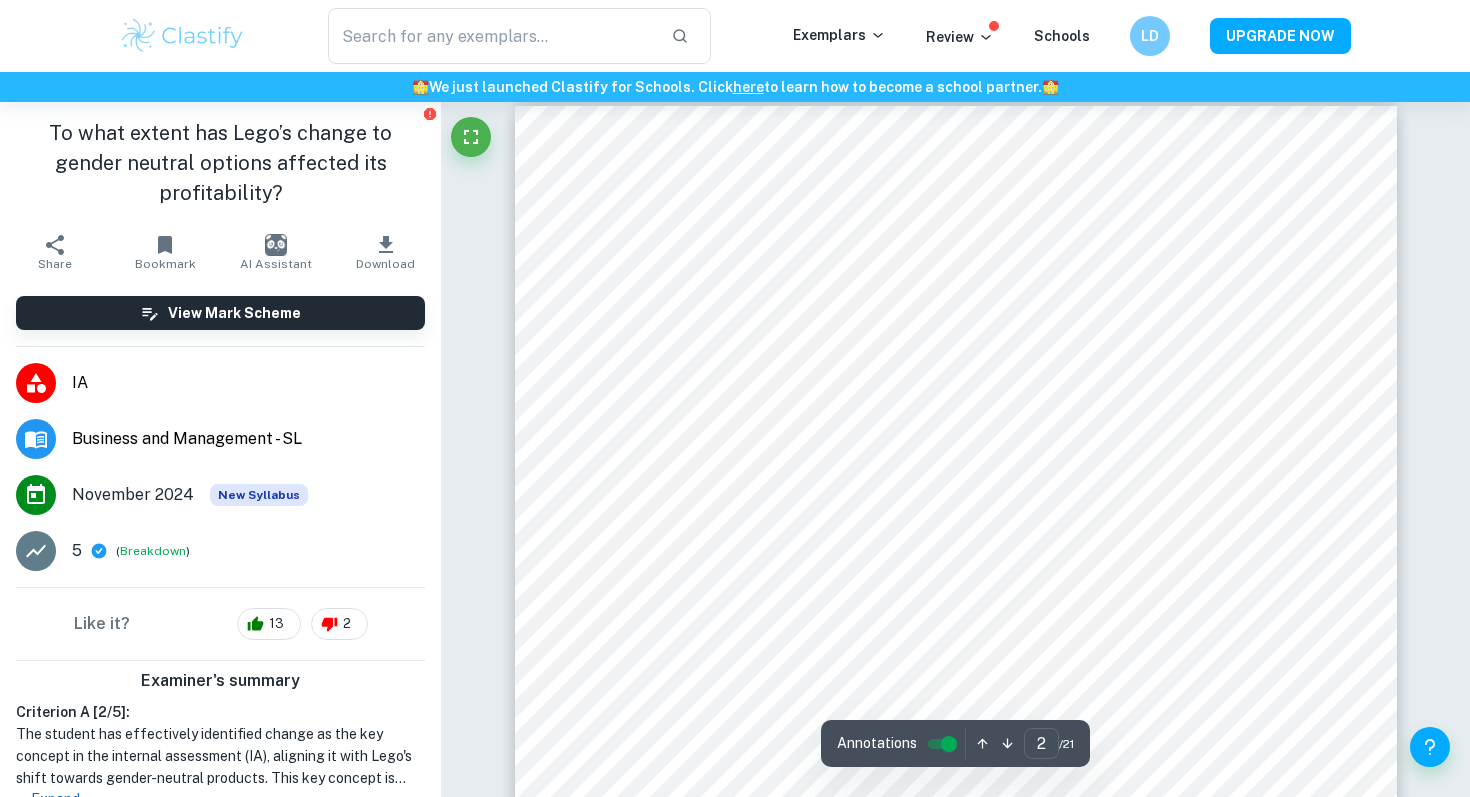 type on "1" 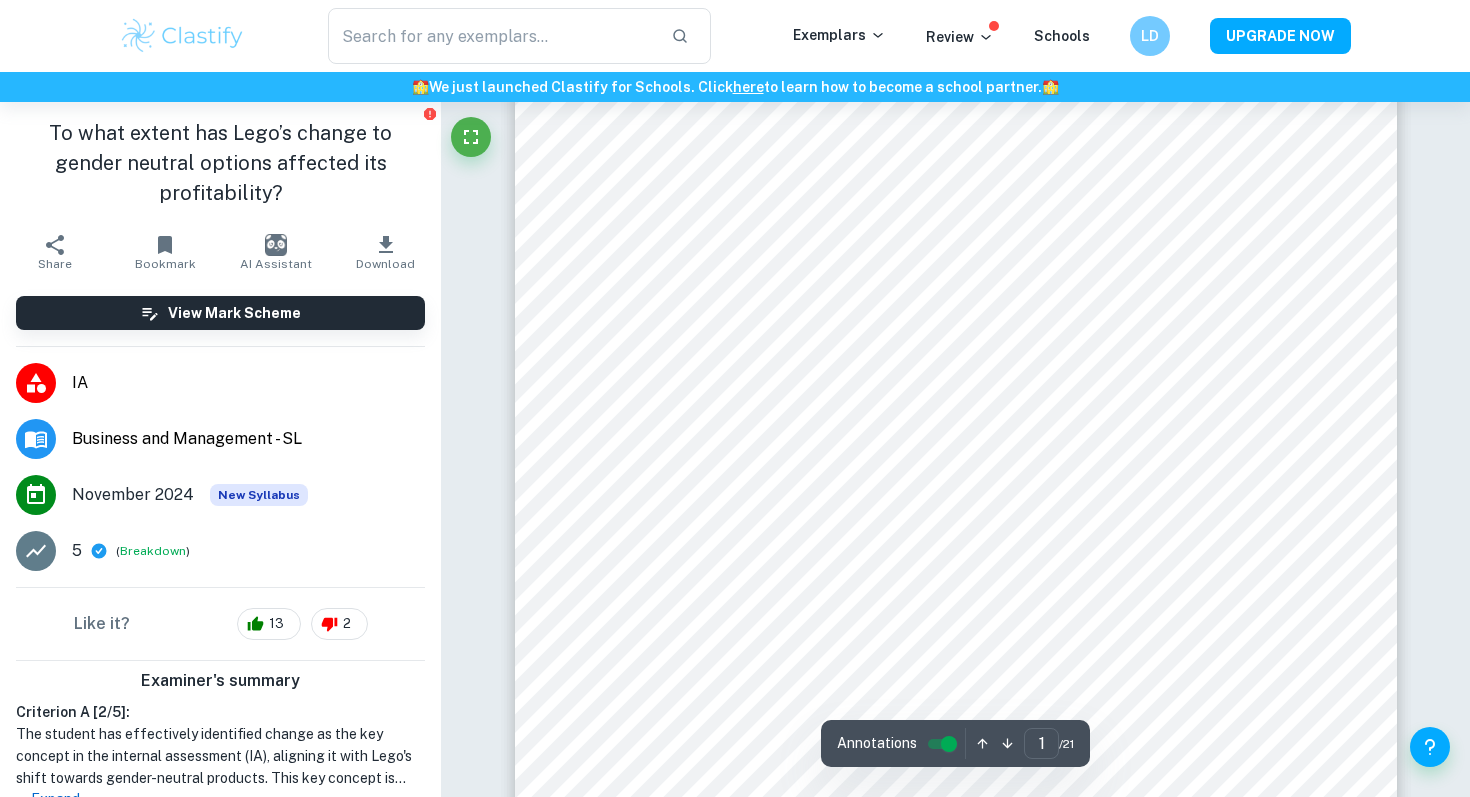 scroll, scrollTop: 0, scrollLeft: 0, axis: both 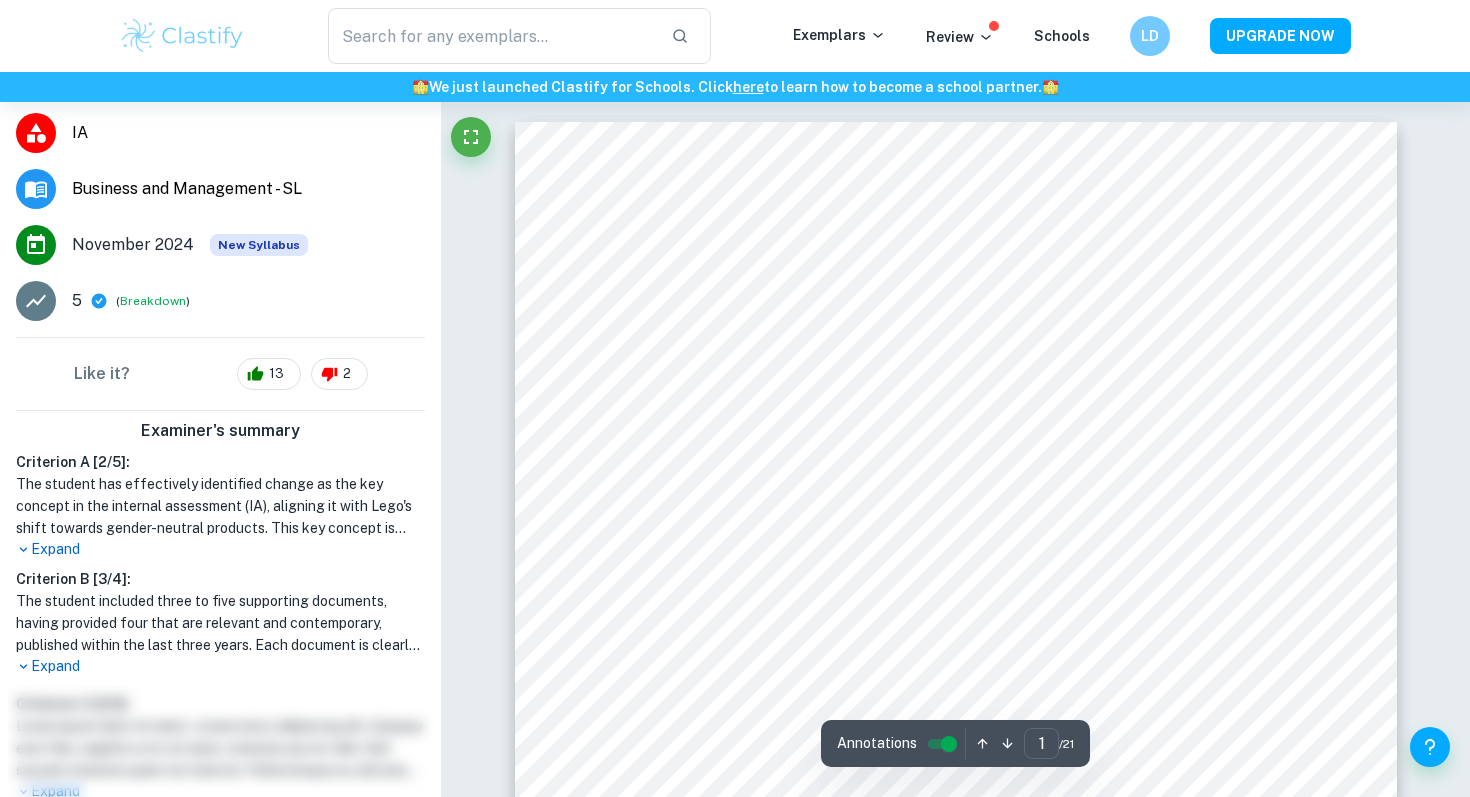 click on "Expand" at bounding box center [220, 549] 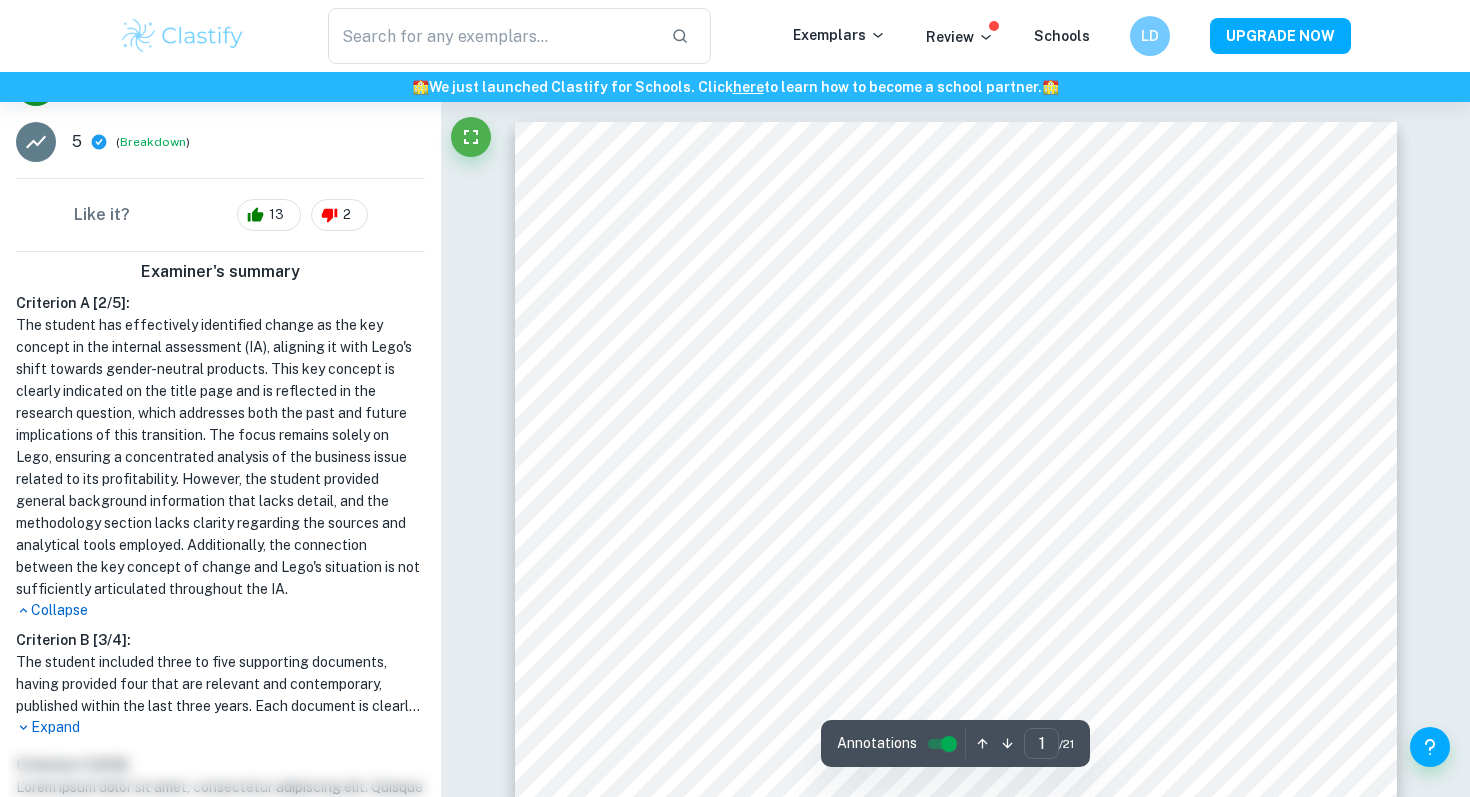 scroll, scrollTop: 410, scrollLeft: 0, axis: vertical 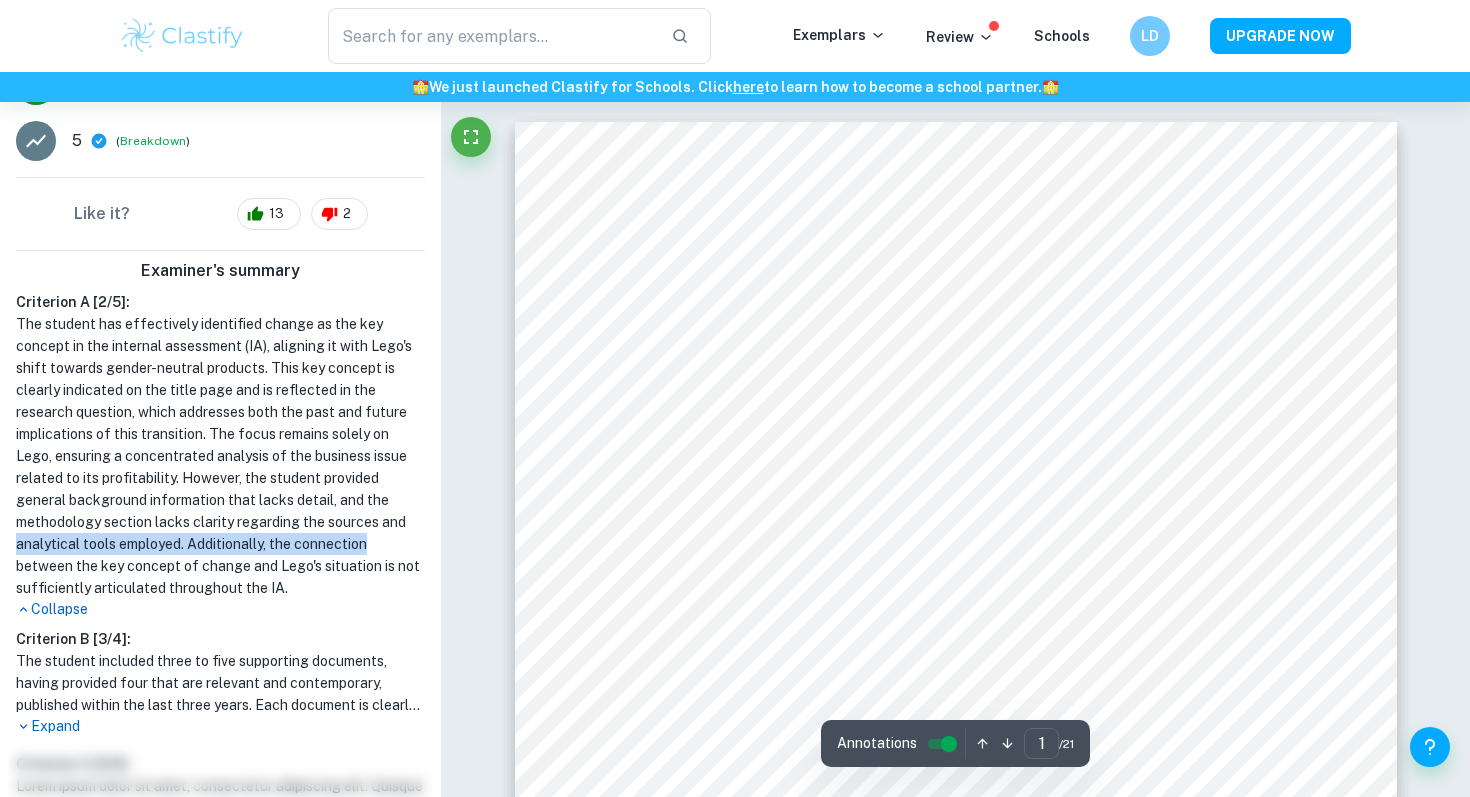 drag, startPoint x: 18, startPoint y: 515, endPoint x: 394, endPoint y: 523, distance: 376.08508 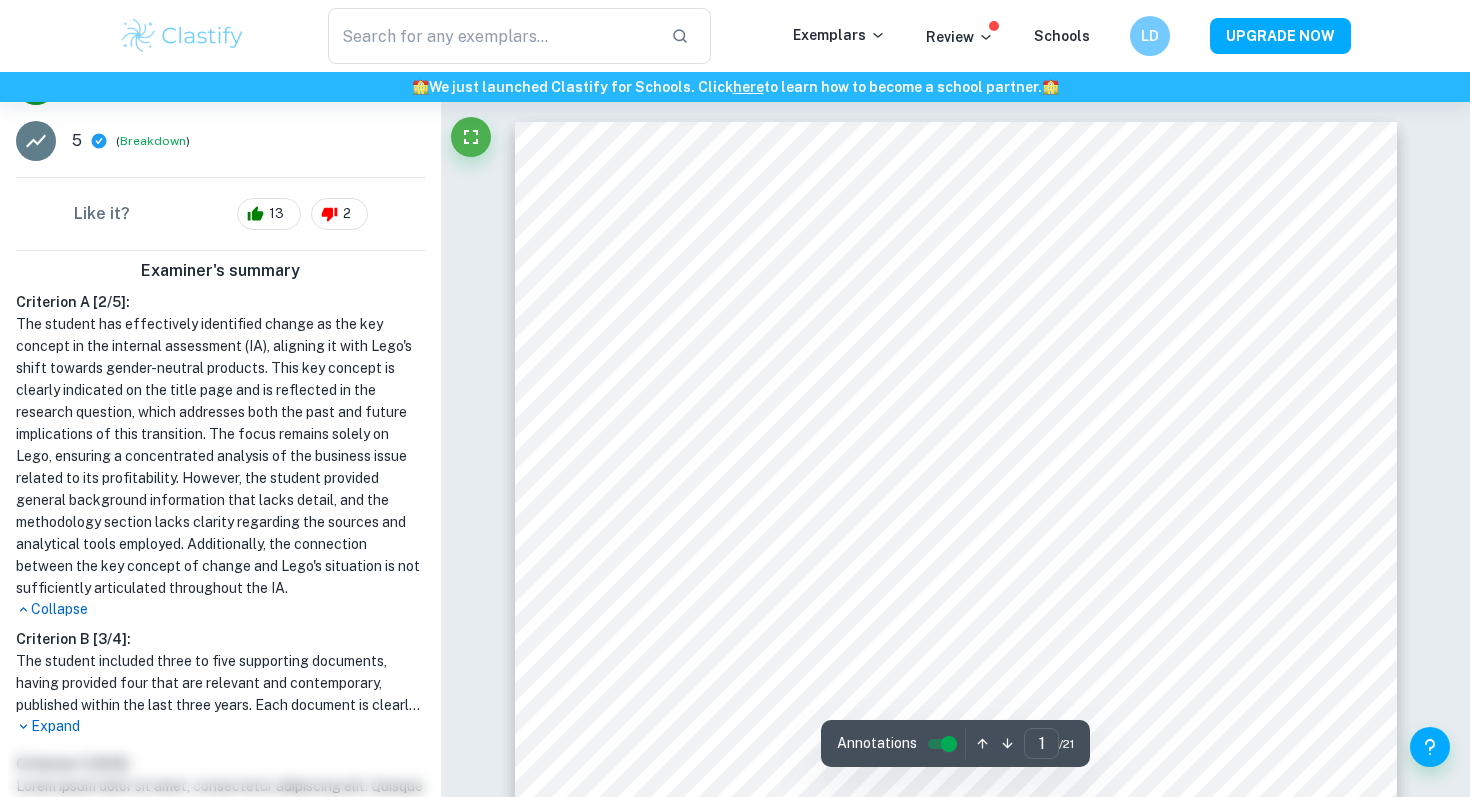drag, startPoint x: 28, startPoint y: 533, endPoint x: 314, endPoint y: 556, distance: 286.92334 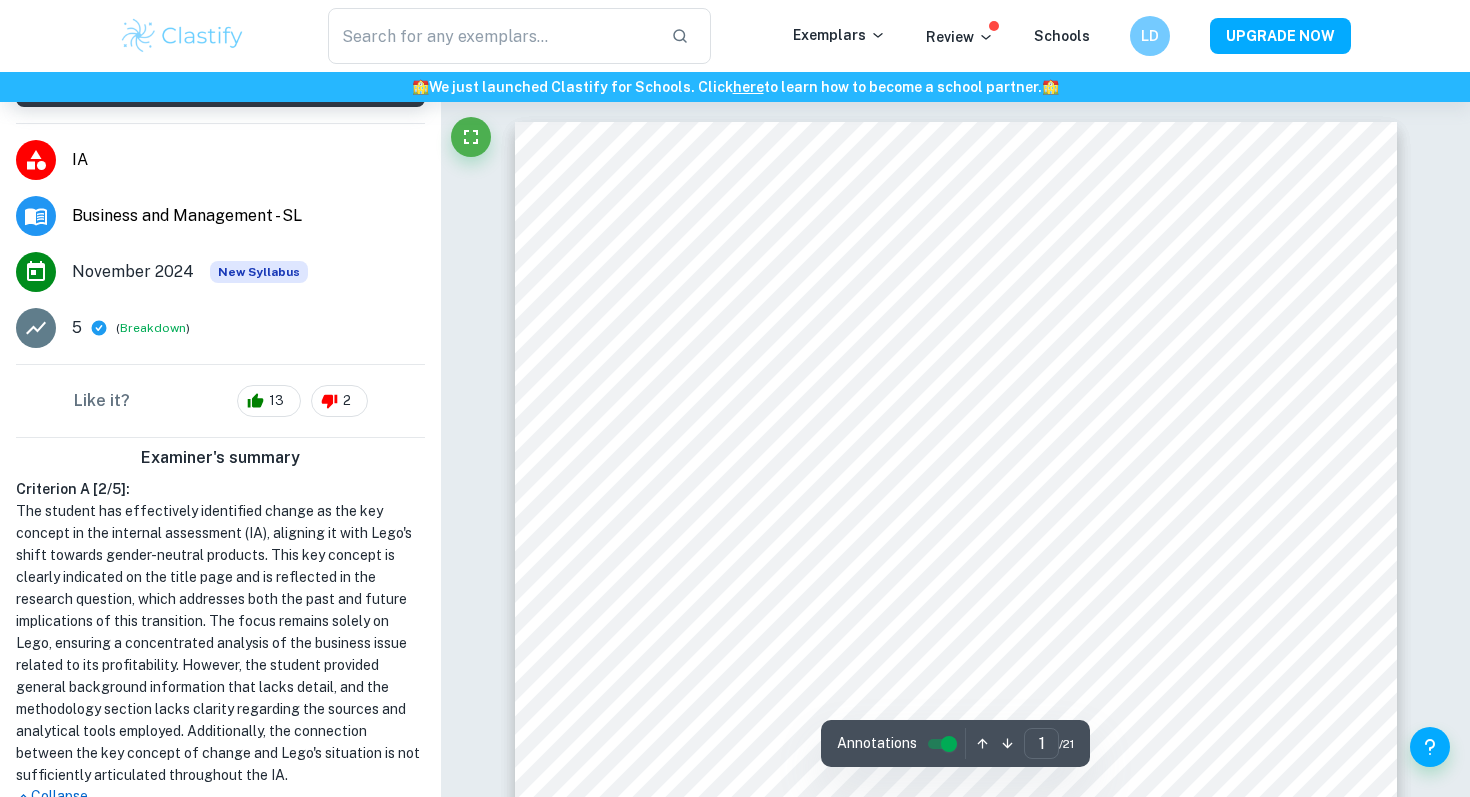 scroll, scrollTop: 0, scrollLeft: 0, axis: both 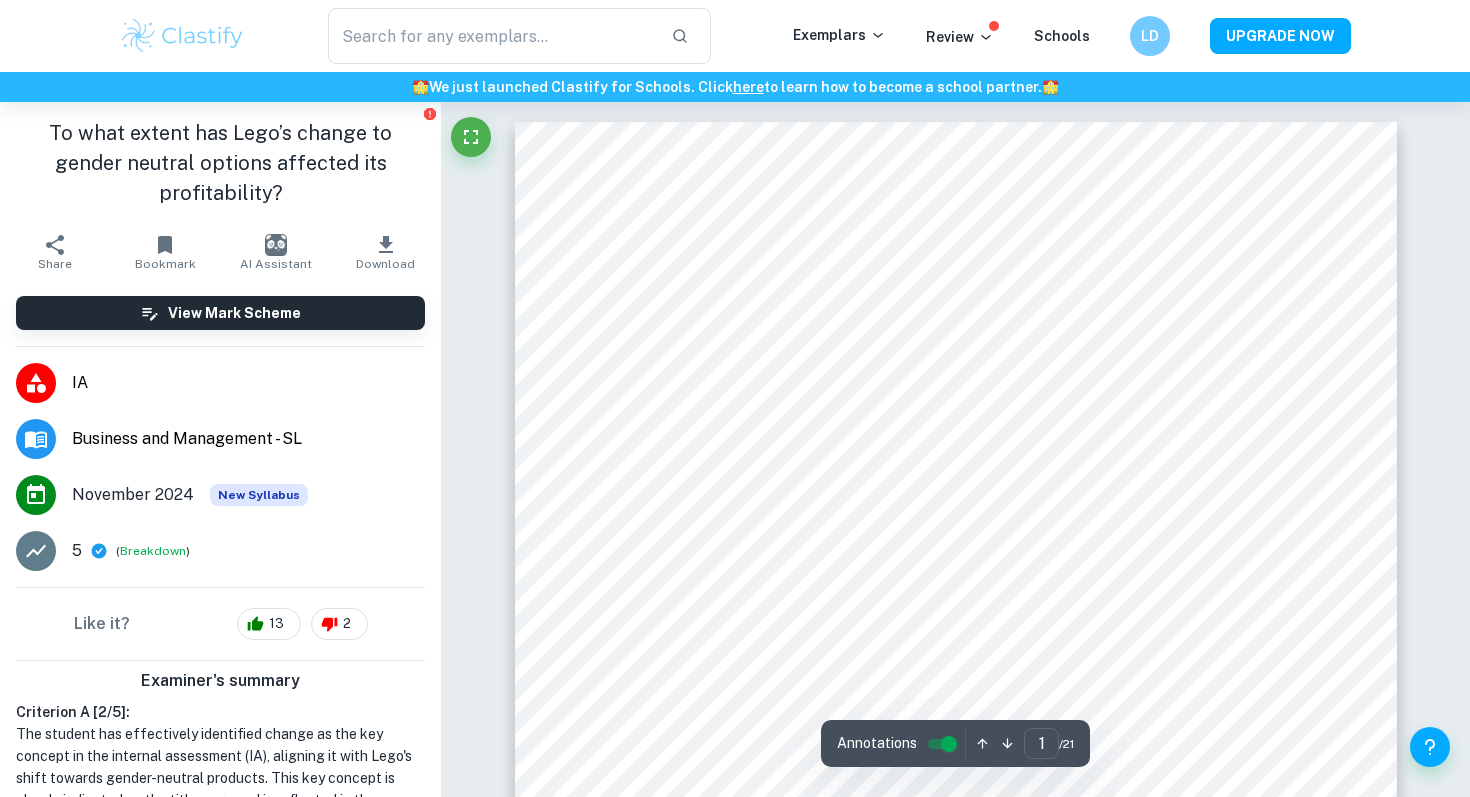 click at bounding box center (182, 36) 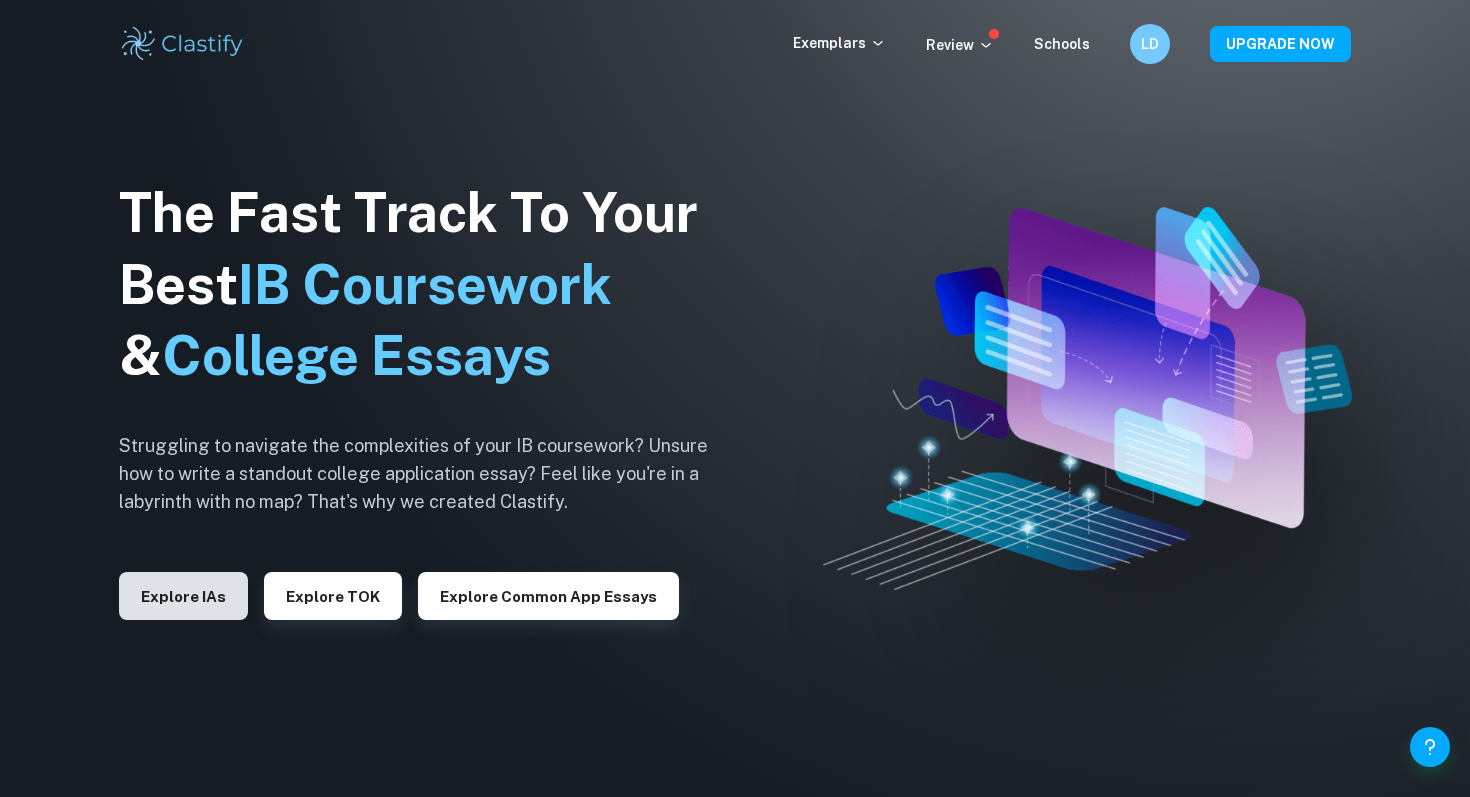 click on "Explore IAs" at bounding box center (183, 596) 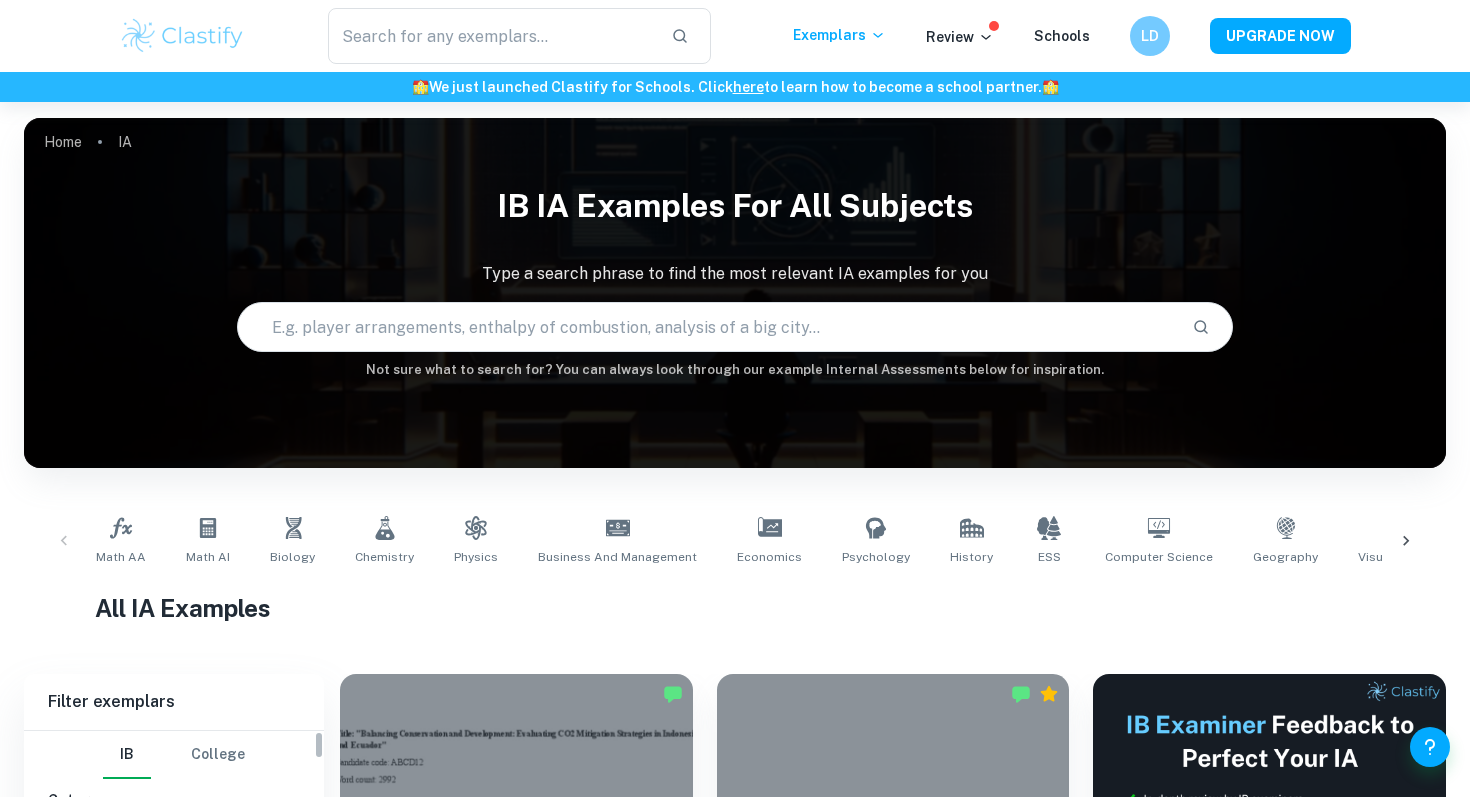 scroll, scrollTop: 505, scrollLeft: 0, axis: vertical 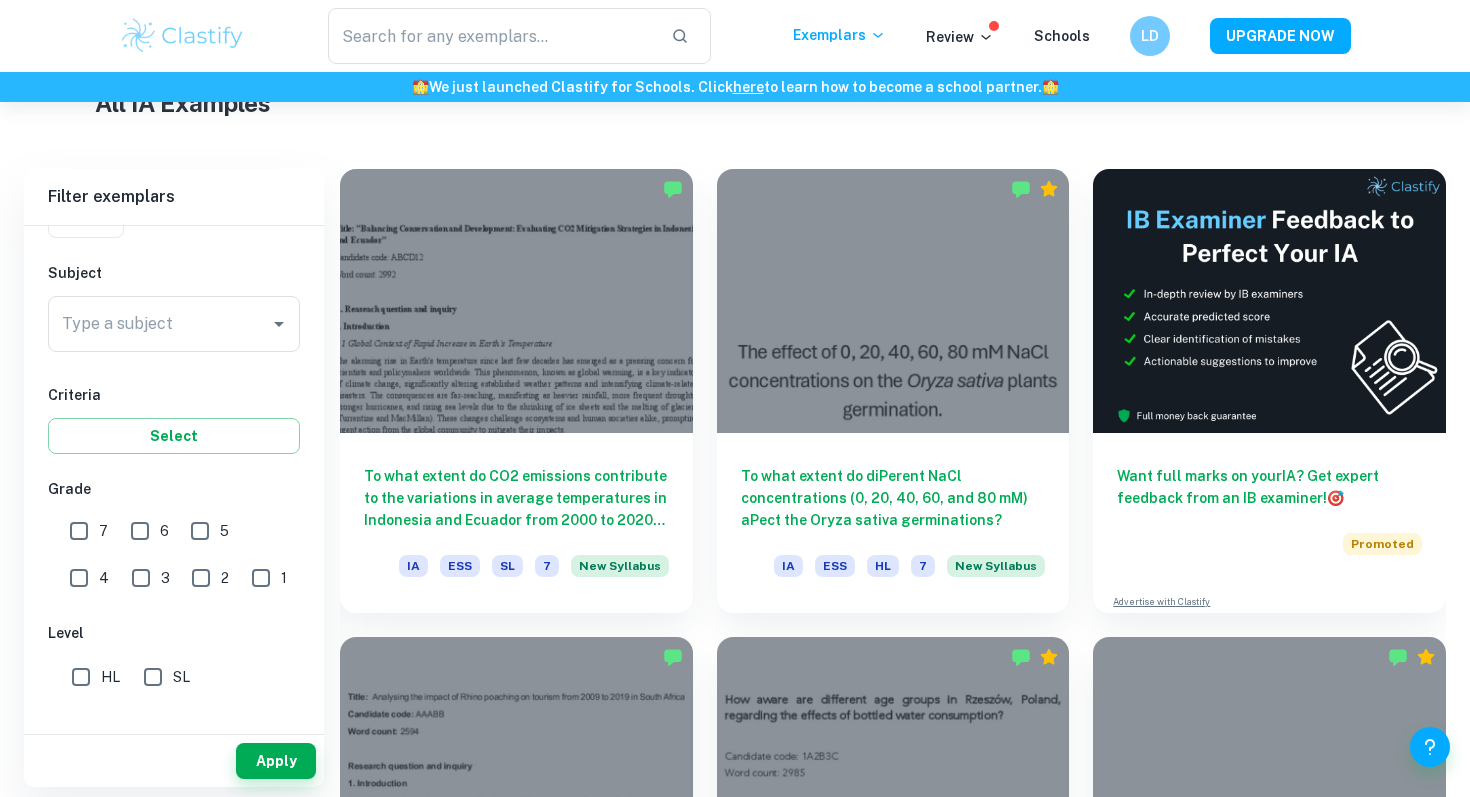 click on "7" at bounding box center [79, 531] 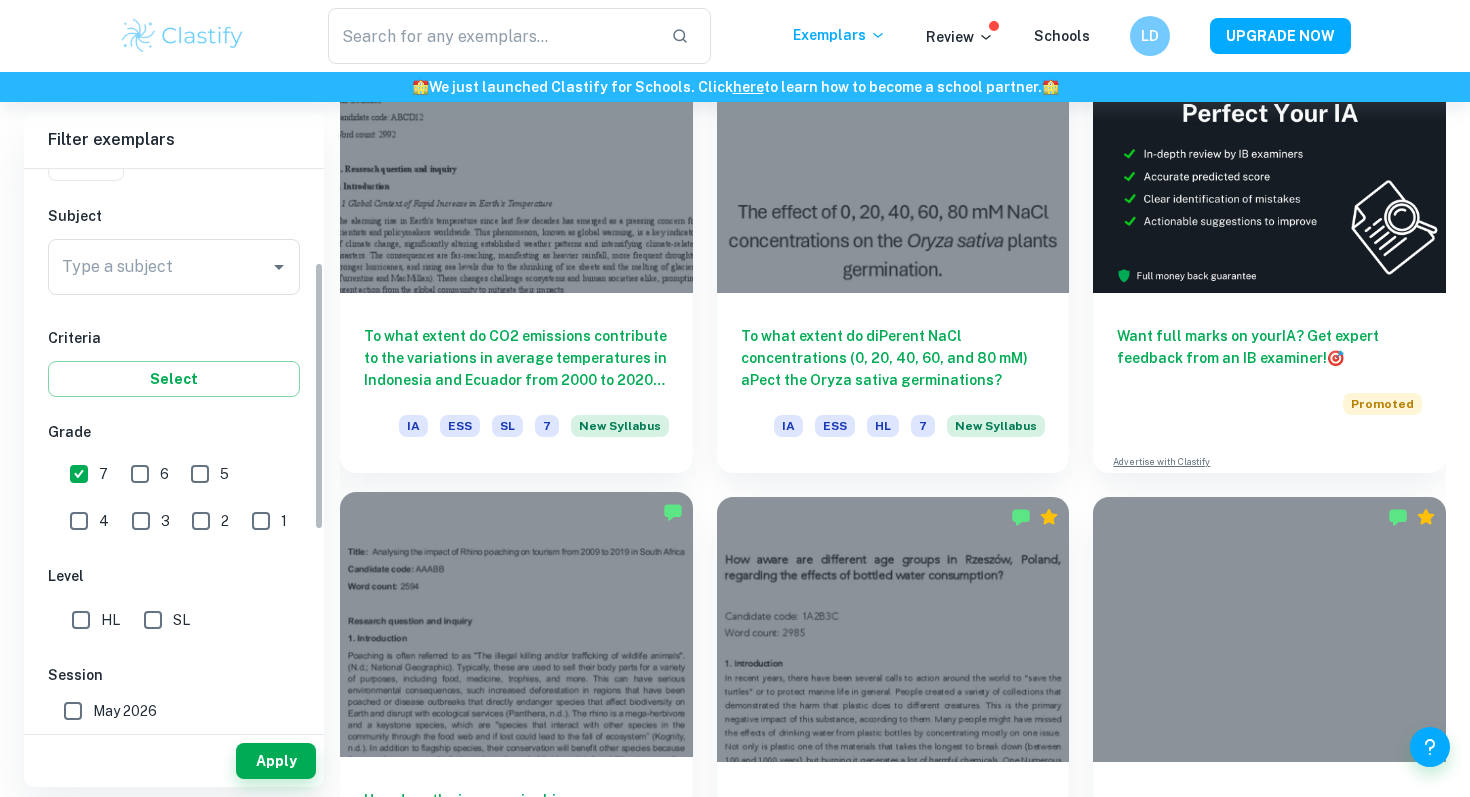scroll, scrollTop: 684, scrollLeft: 0, axis: vertical 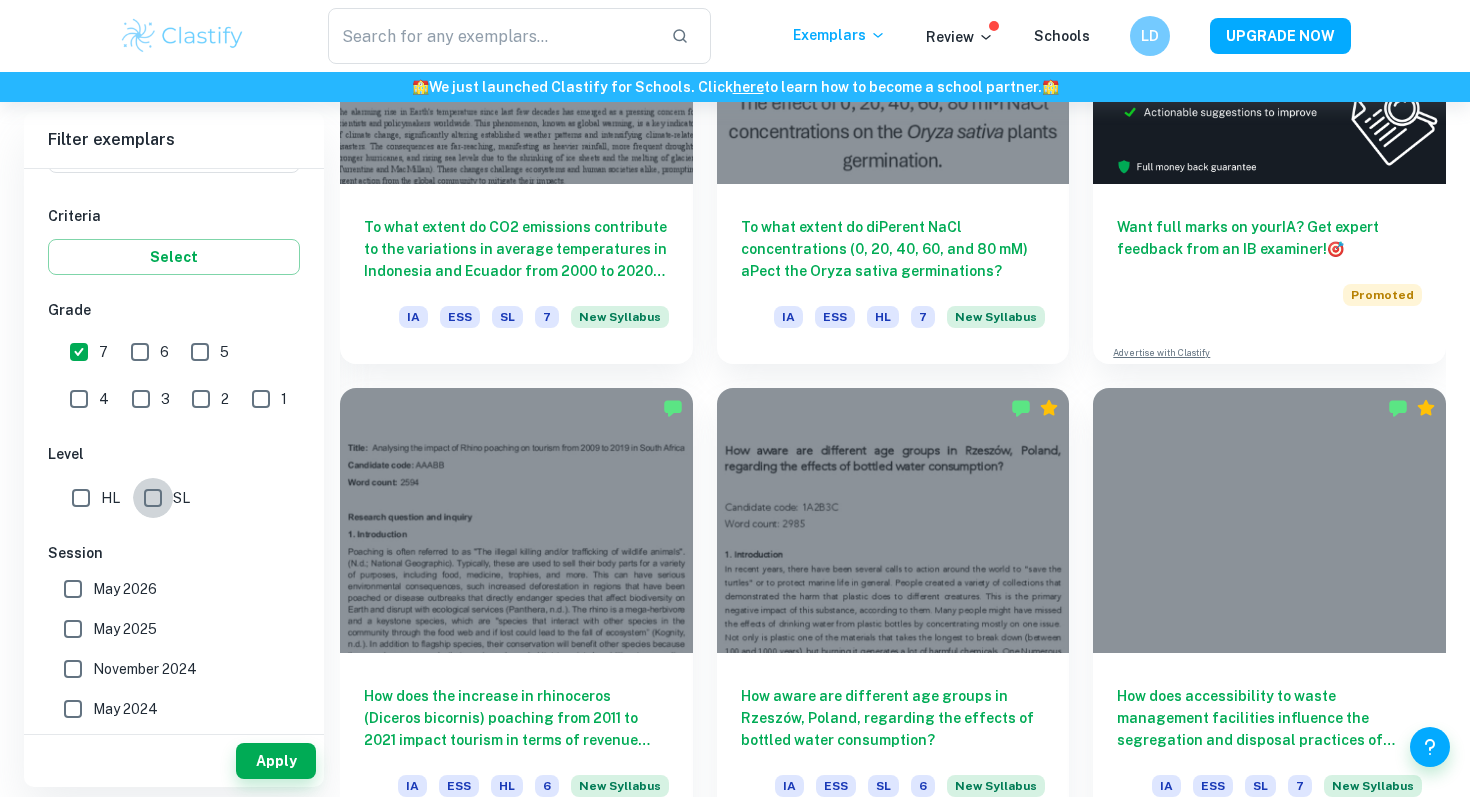 click on "SL" at bounding box center (153, 498) 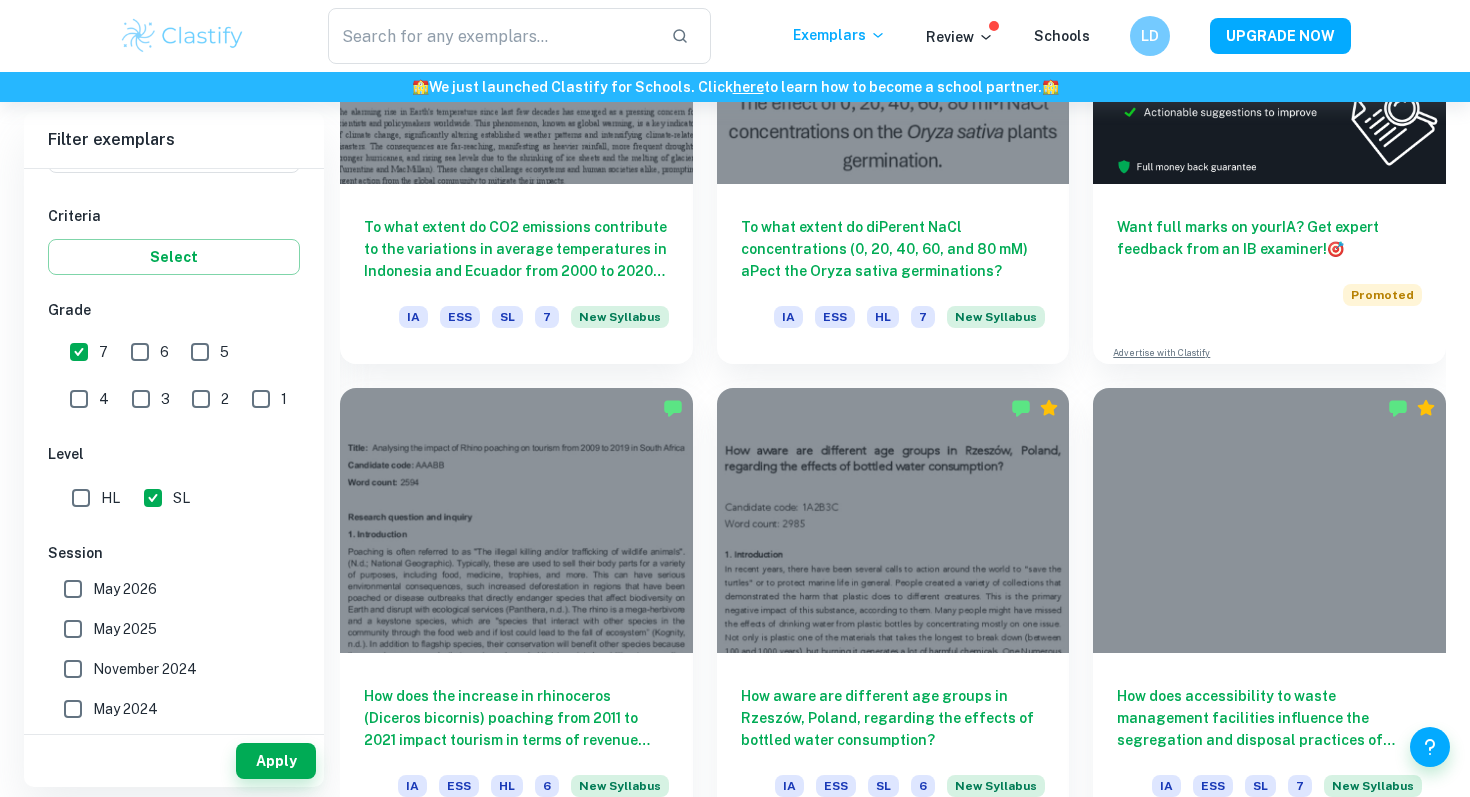 scroll, scrollTop: 176, scrollLeft: 0, axis: vertical 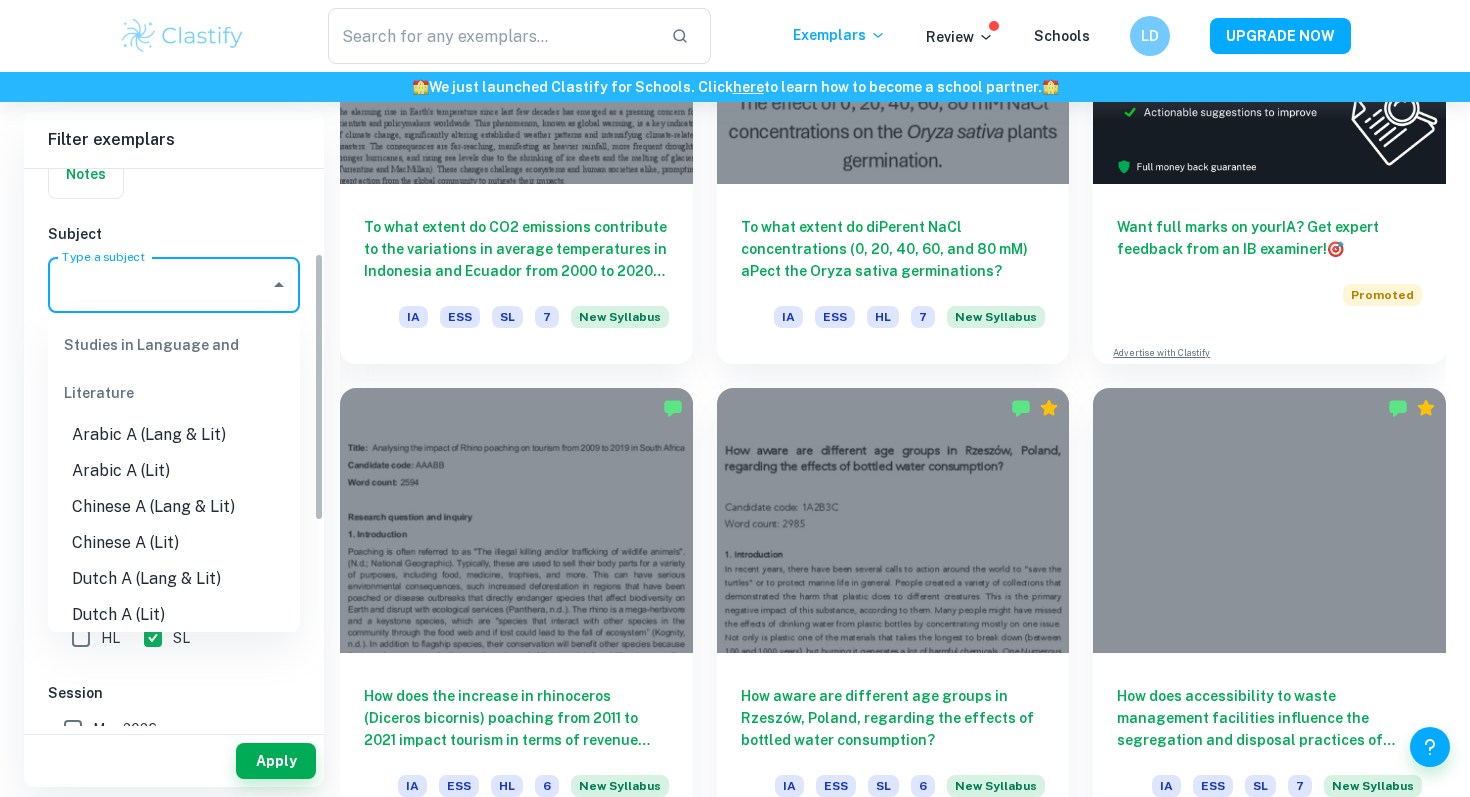 click on "Type a subject Type a subject" at bounding box center (174, 285) 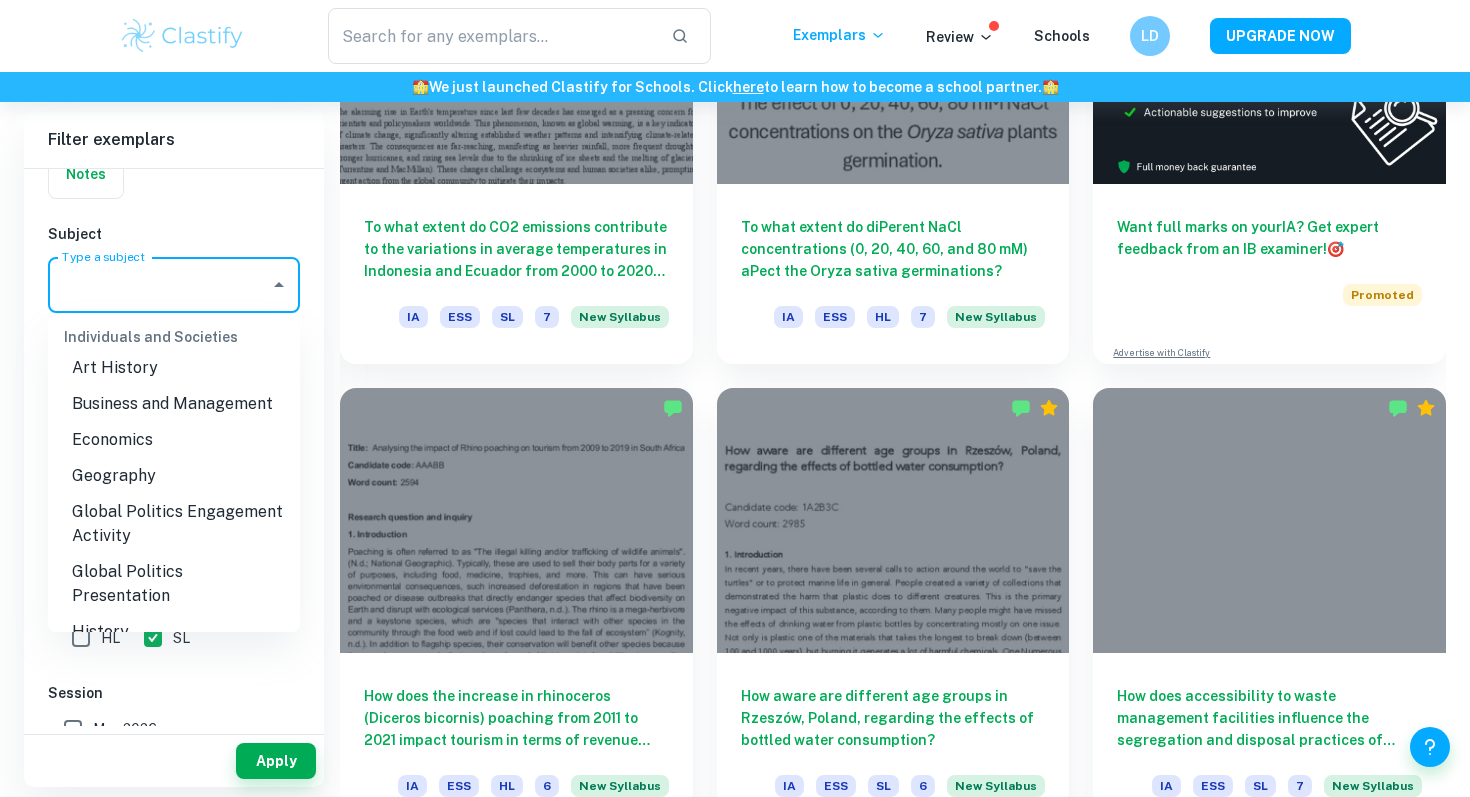 scroll, scrollTop: 1875, scrollLeft: 0, axis: vertical 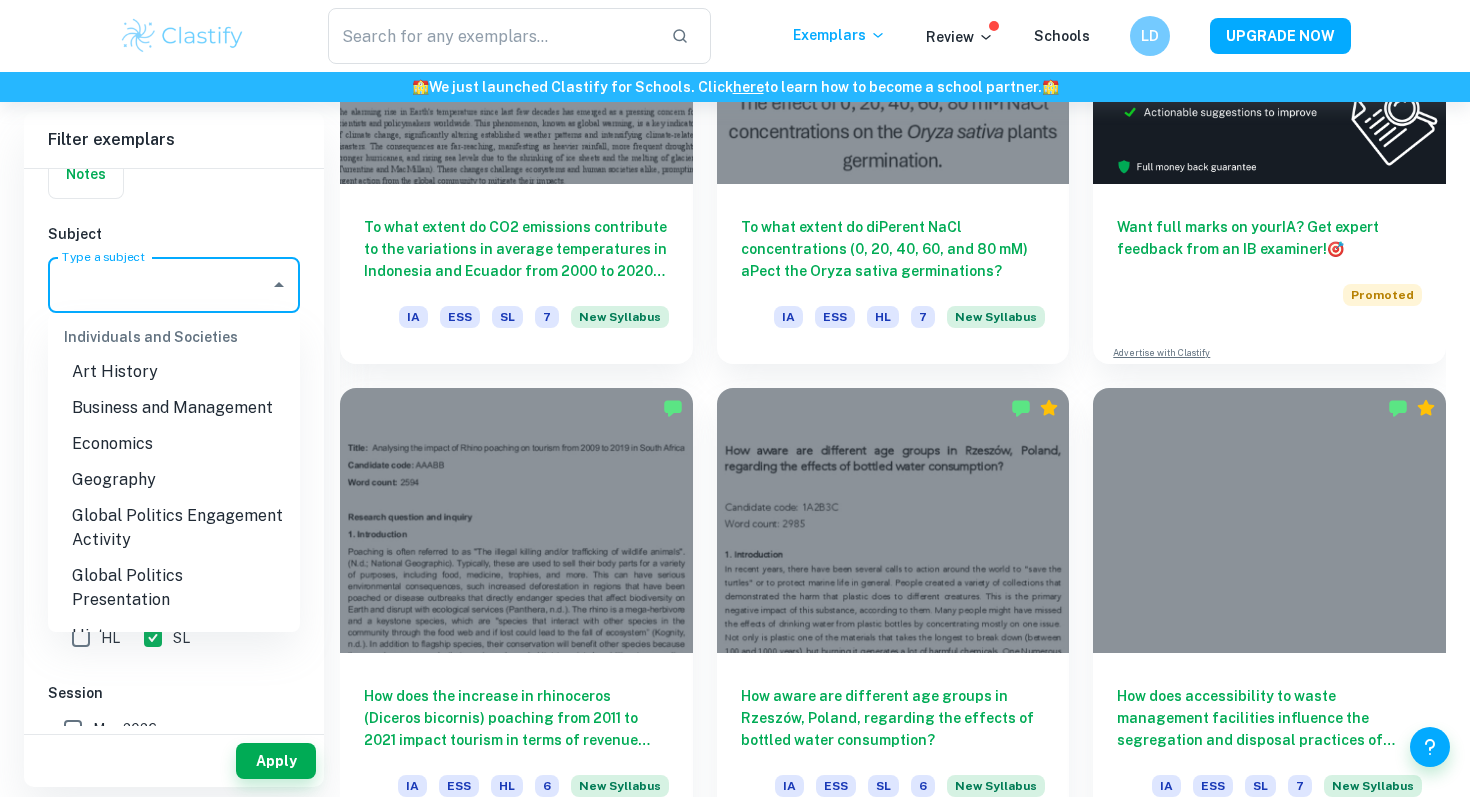 click on "Business and Management" at bounding box center (174, 408) 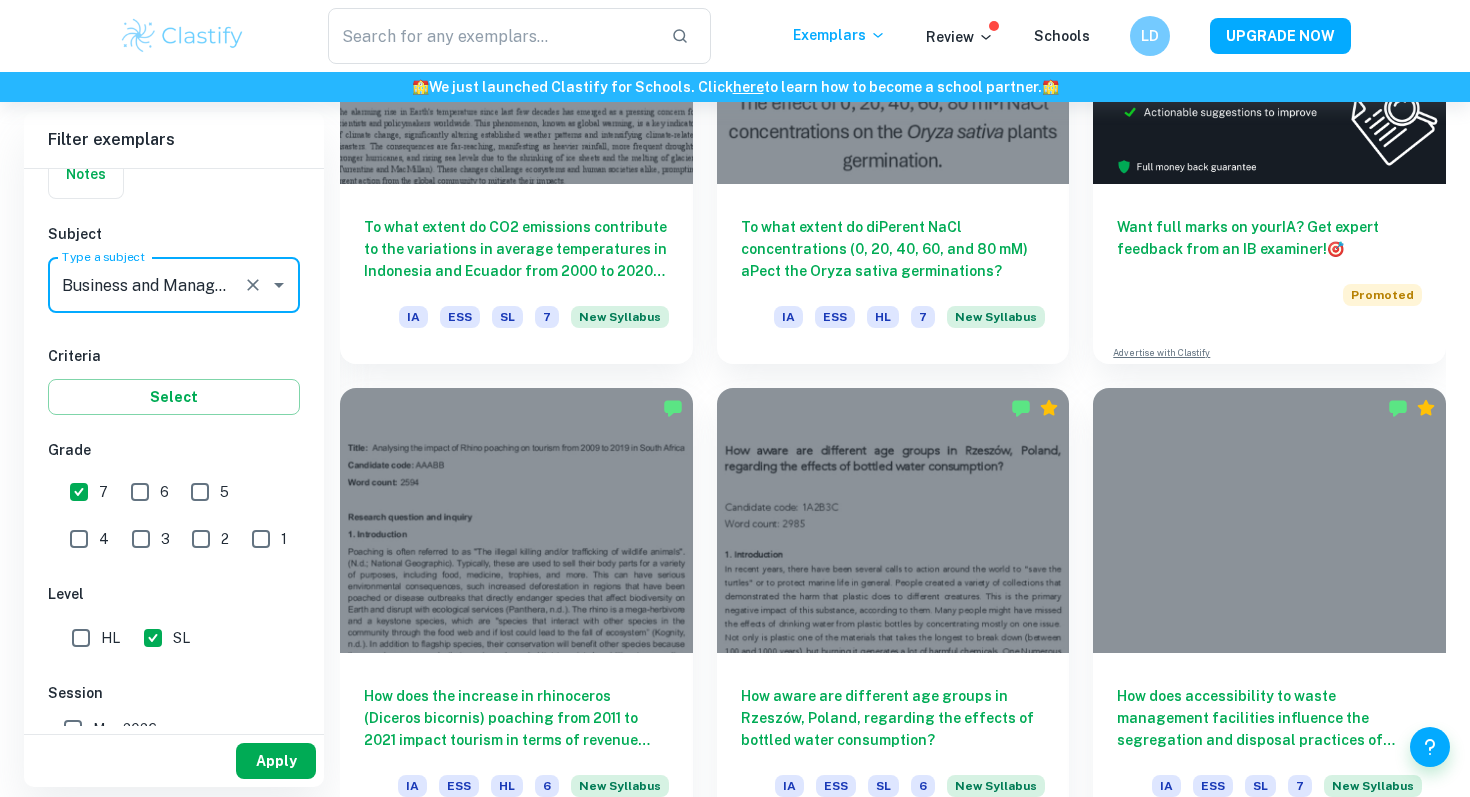 click on "Apply" at bounding box center [276, 761] 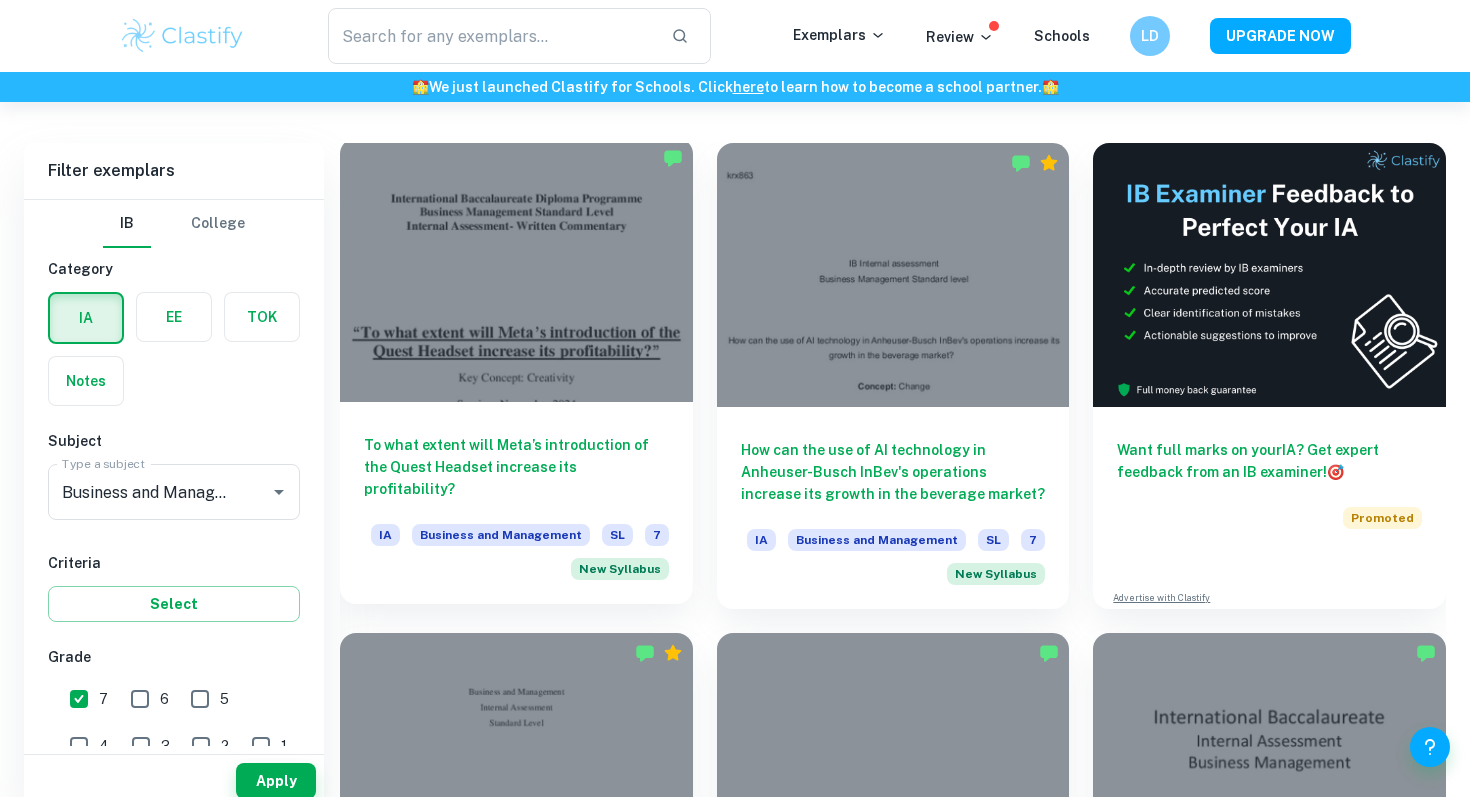 scroll, scrollTop: 551, scrollLeft: 0, axis: vertical 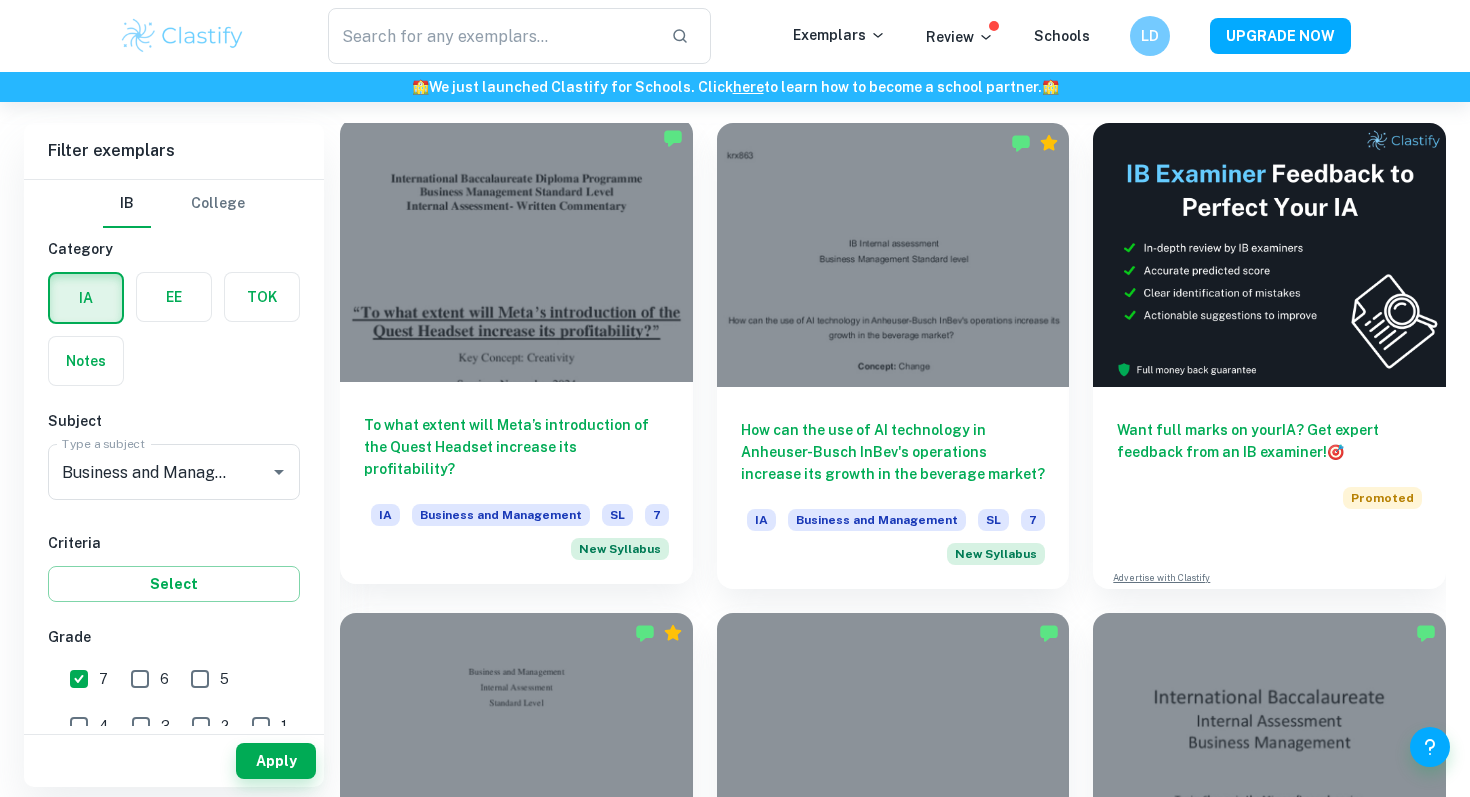 click at bounding box center (516, 250) 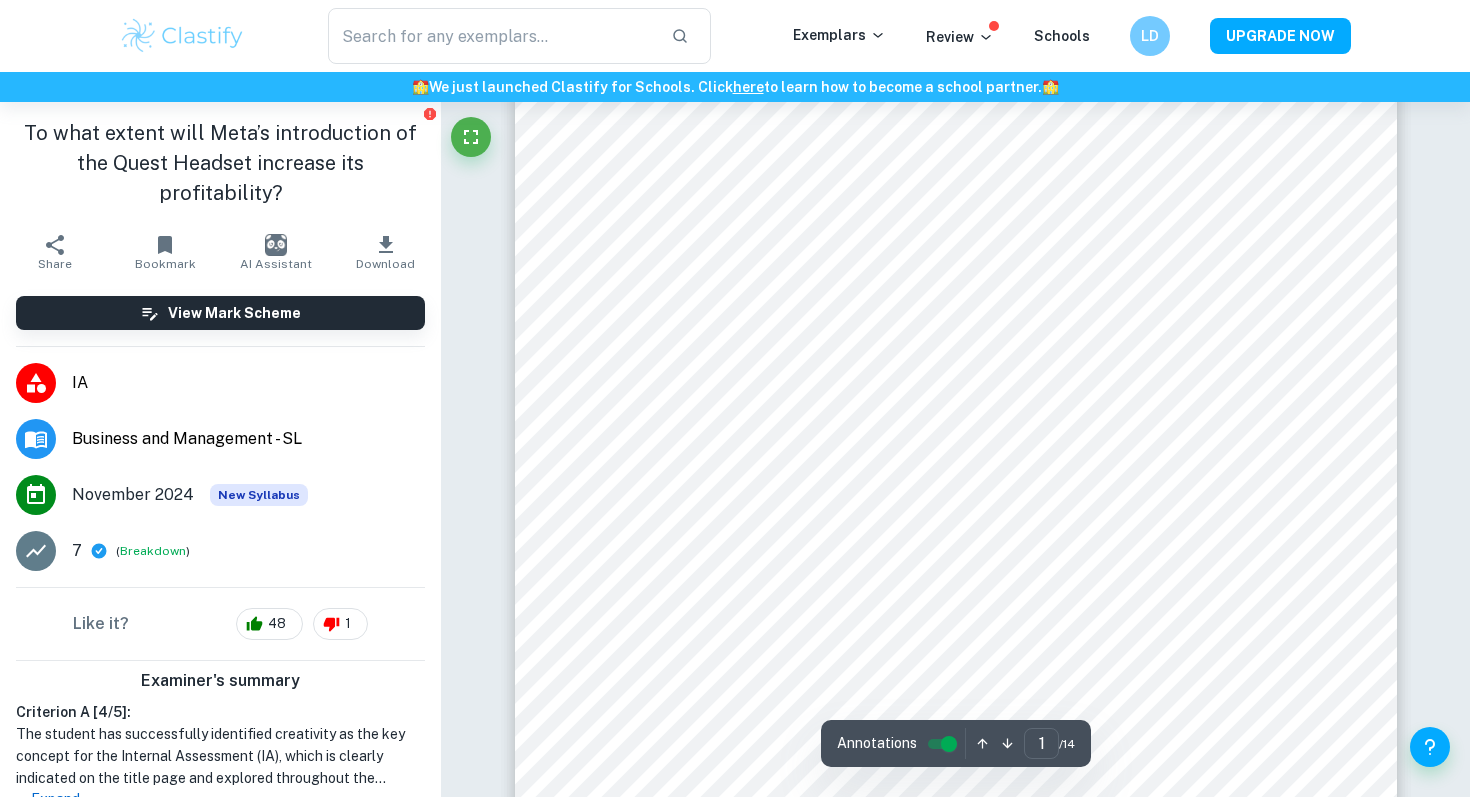 scroll, scrollTop: 275, scrollLeft: 0, axis: vertical 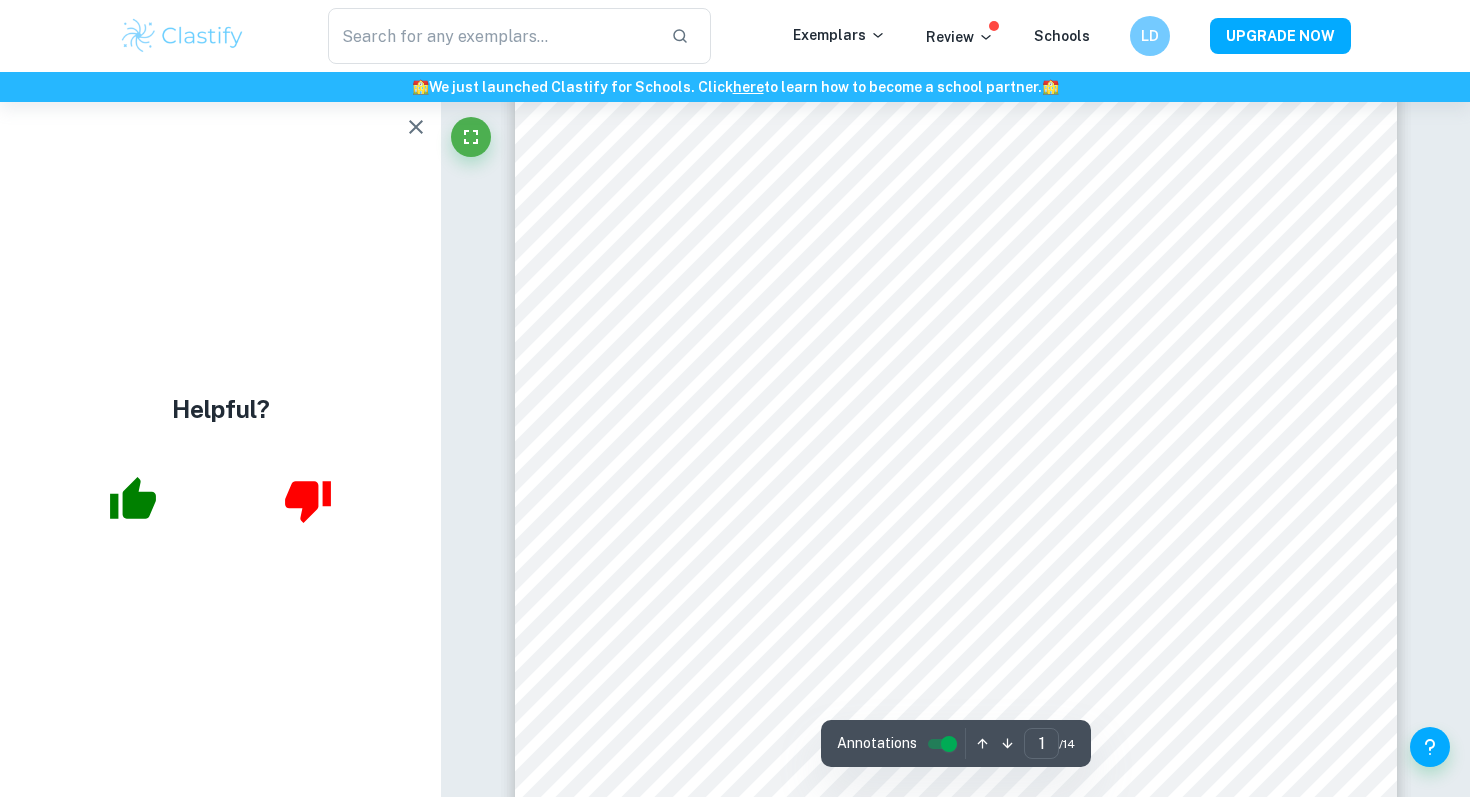click 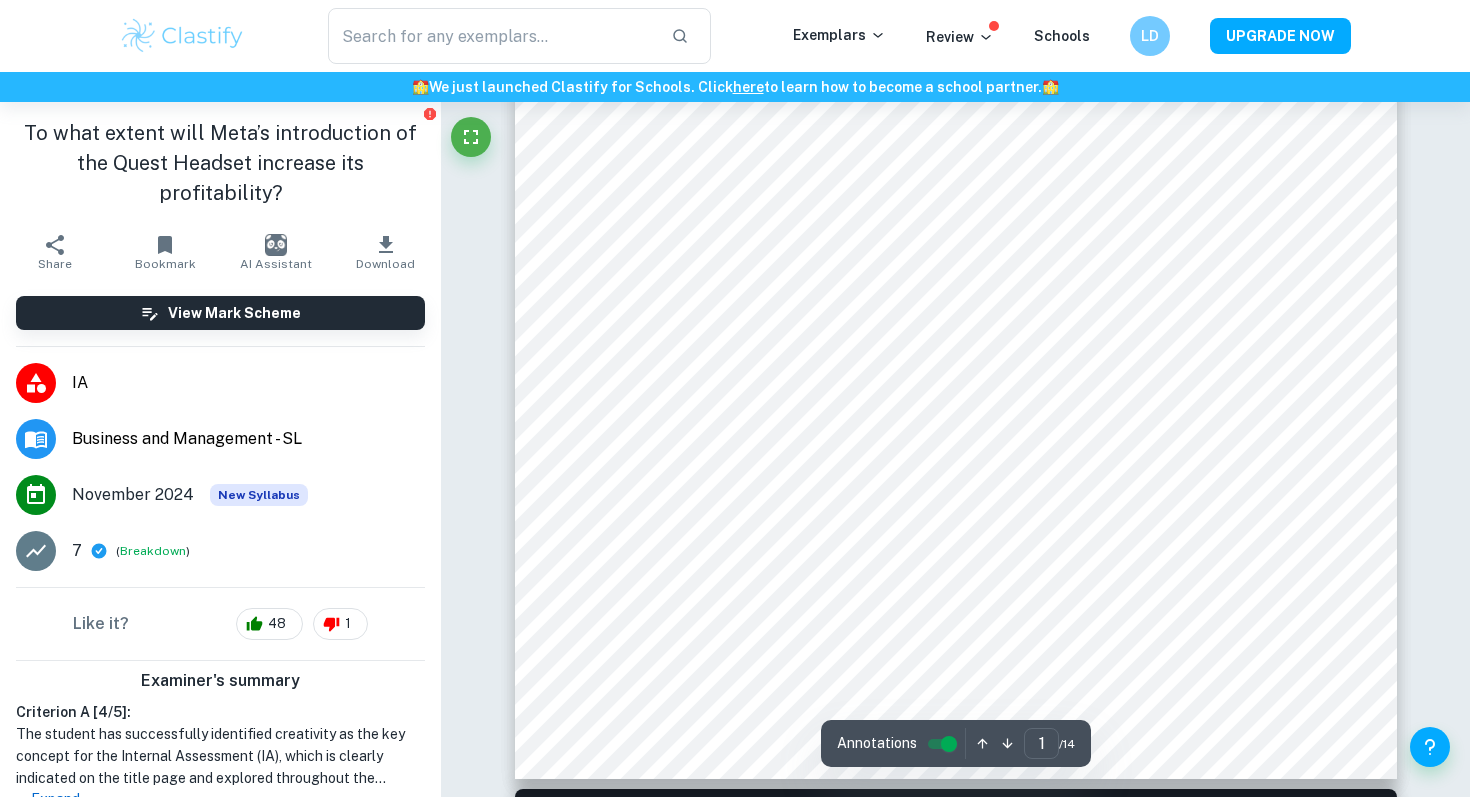 scroll, scrollTop: 594, scrollLeft: 0, axis: vertical 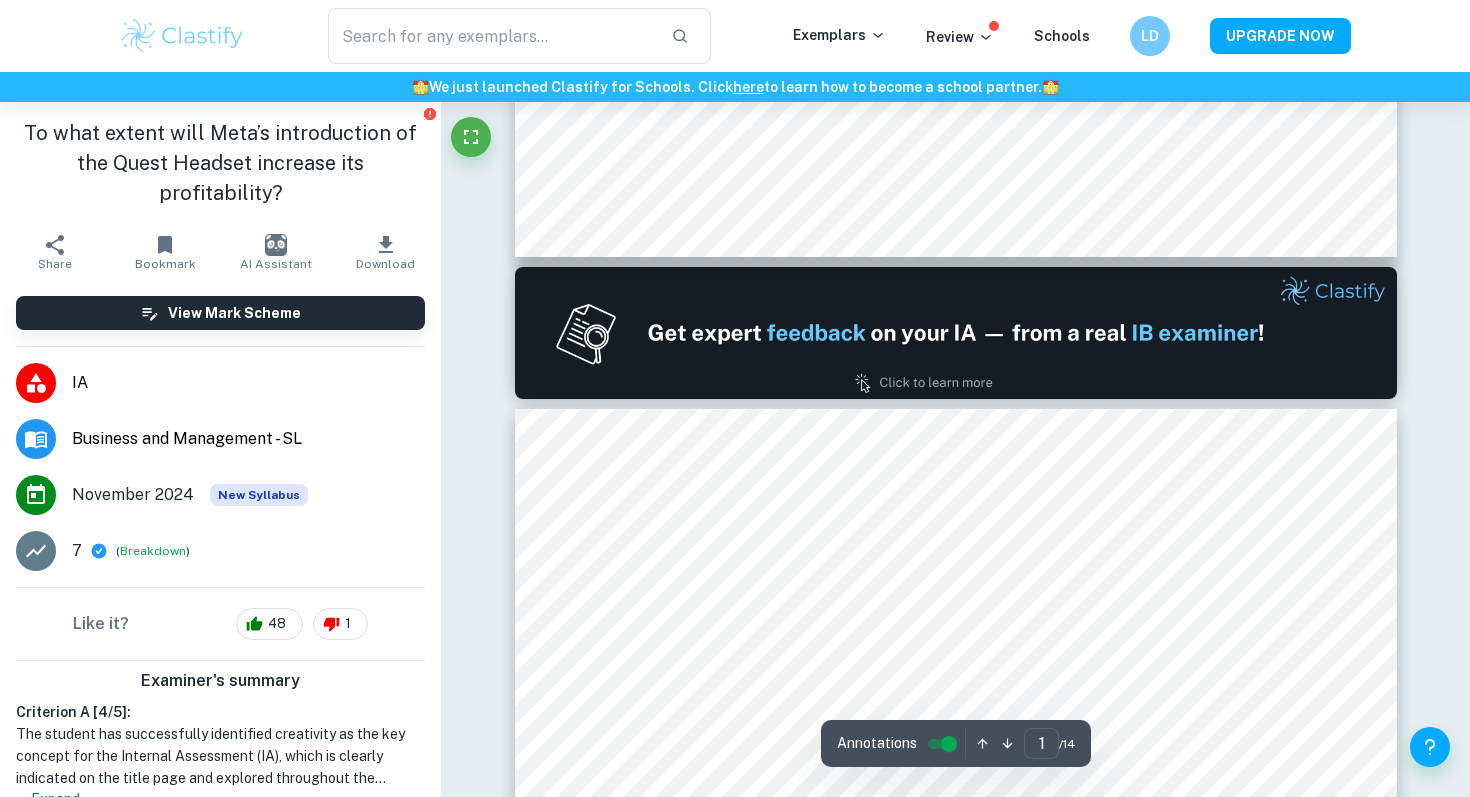type on "2" 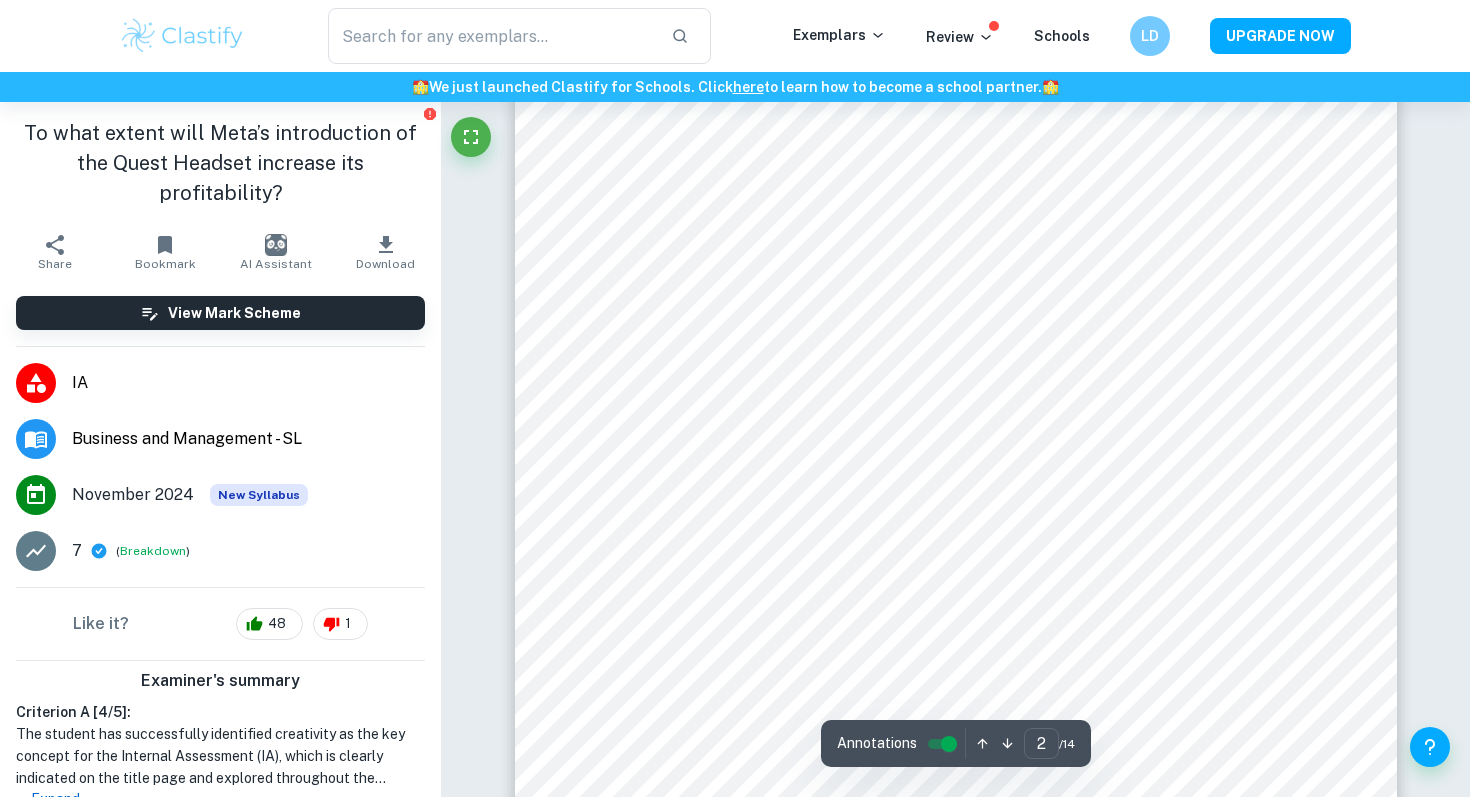 scroll, scrollTop: 1501, scrollLeft: 0, axis: vertical 